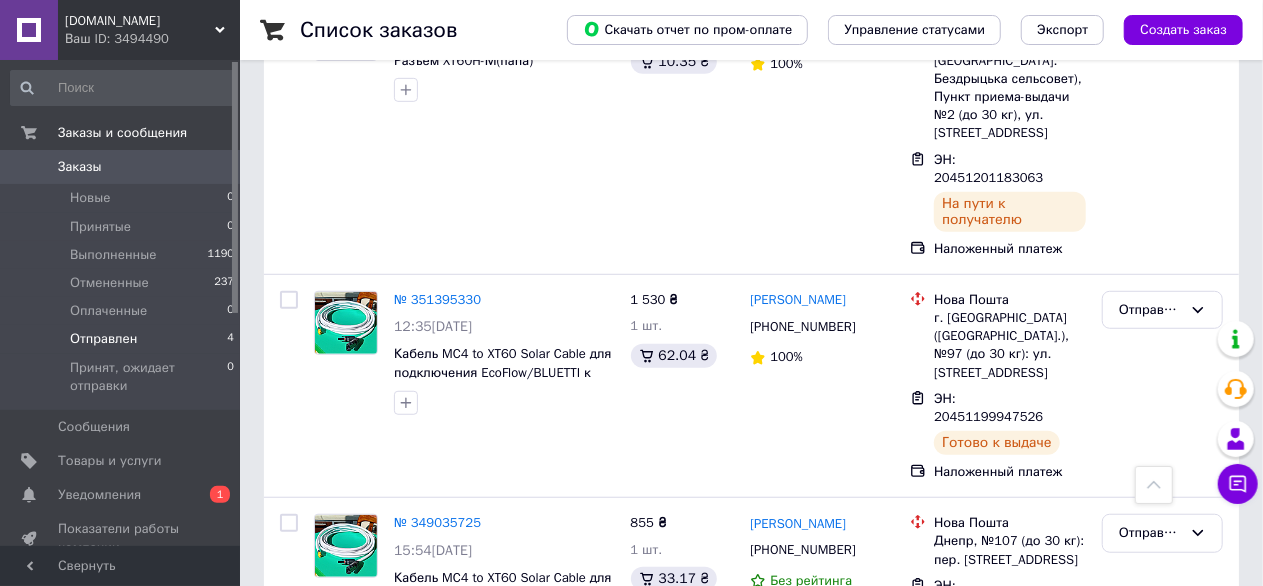 scroll, scrollTop: 572, scrollLeft: 0, axis: vertical 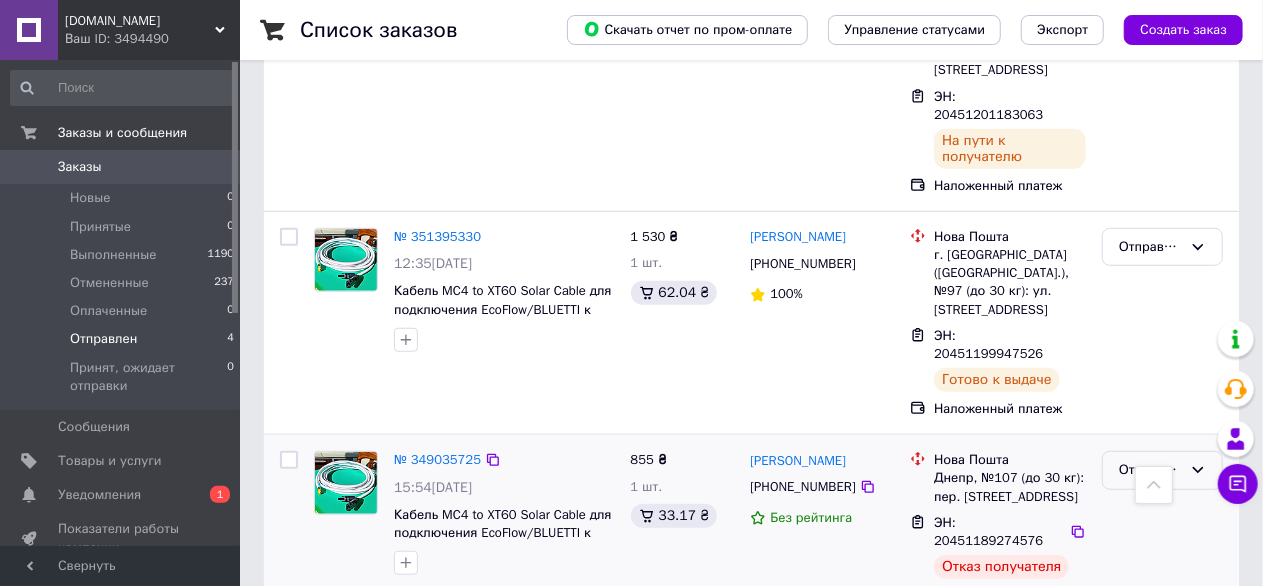click on "Отправлен" at bounding box center (1162, 470) 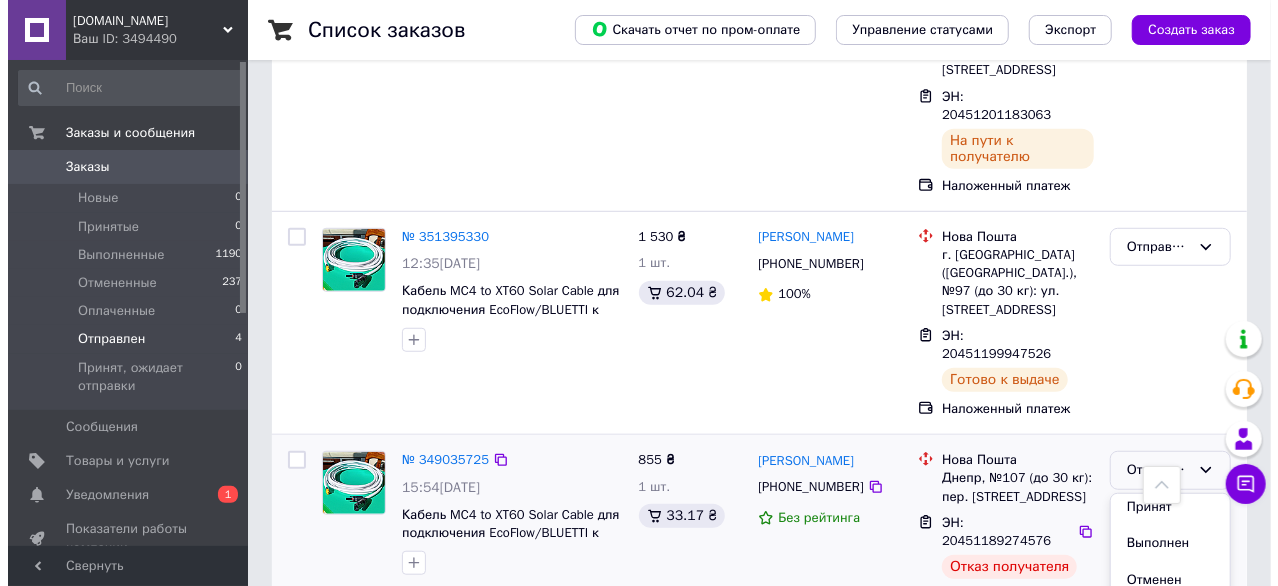 scroll, scrollTop: 0, scrollLeft: 0, axis: both 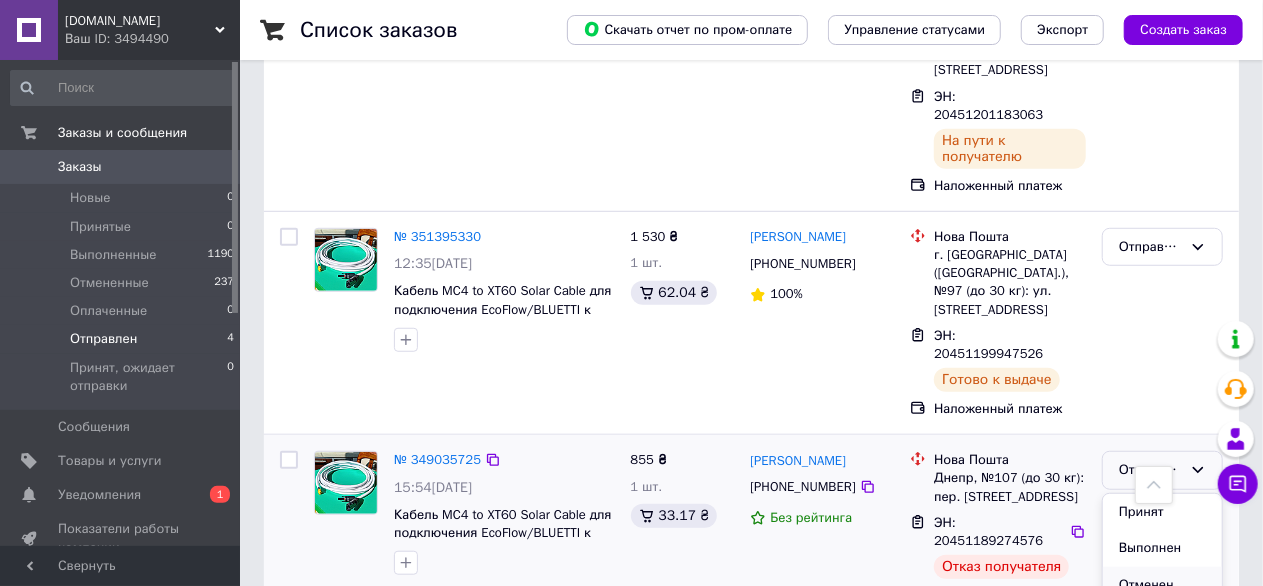 click on "Отменен" at bounding box center (1162, 585) 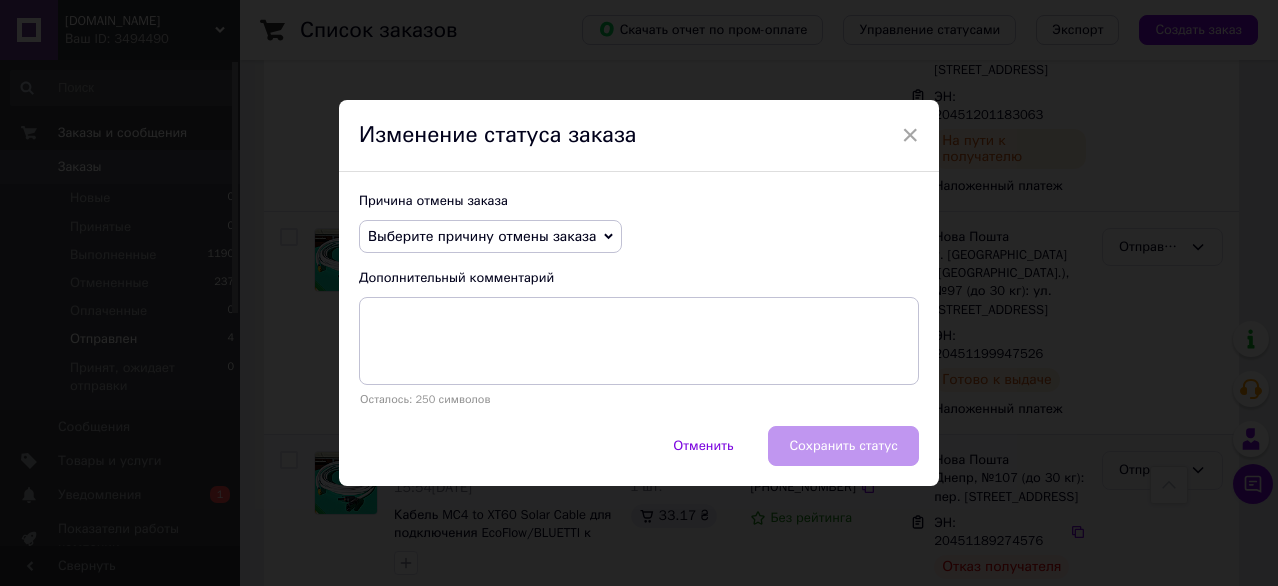 click 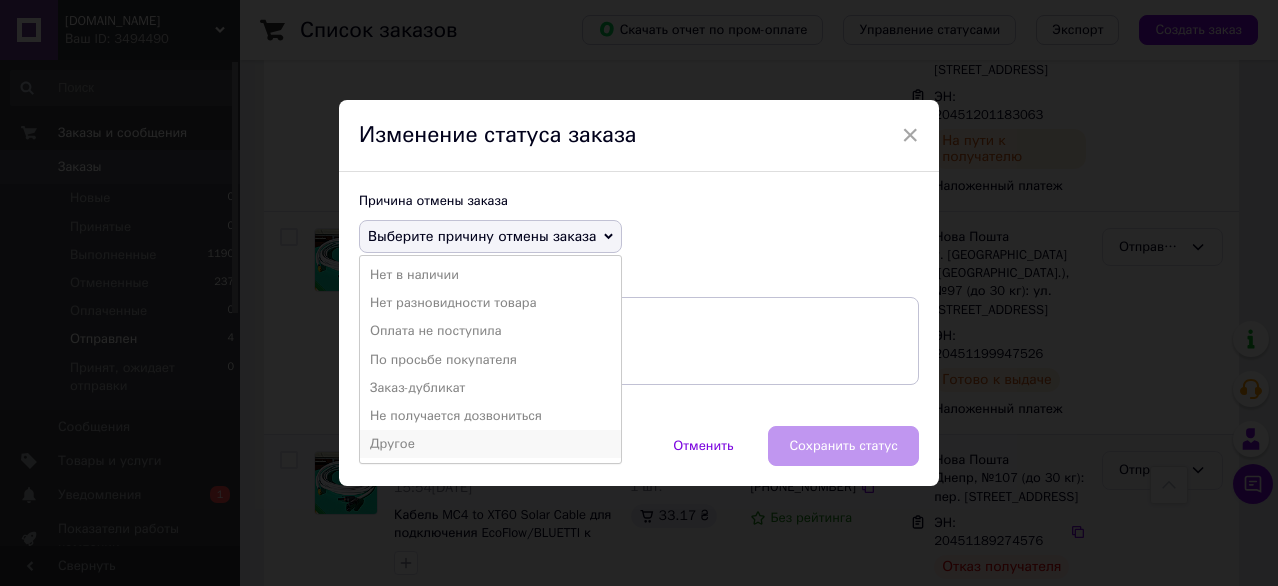 click on "Другое" at bounding box center (490, 444) 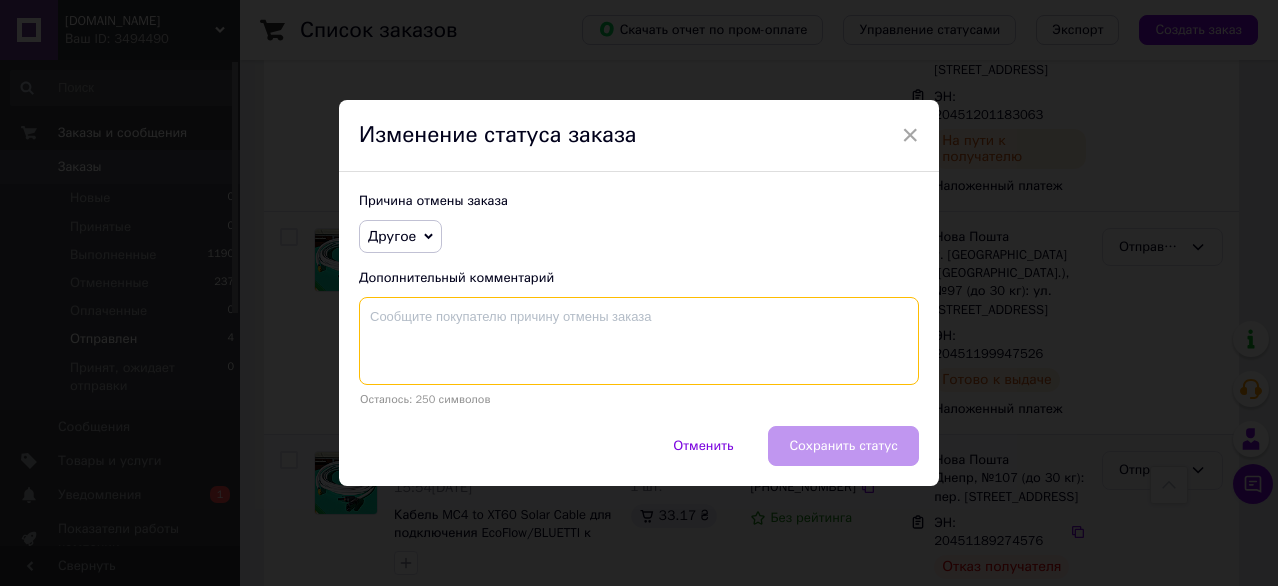 click at bounding box center [639, 341] 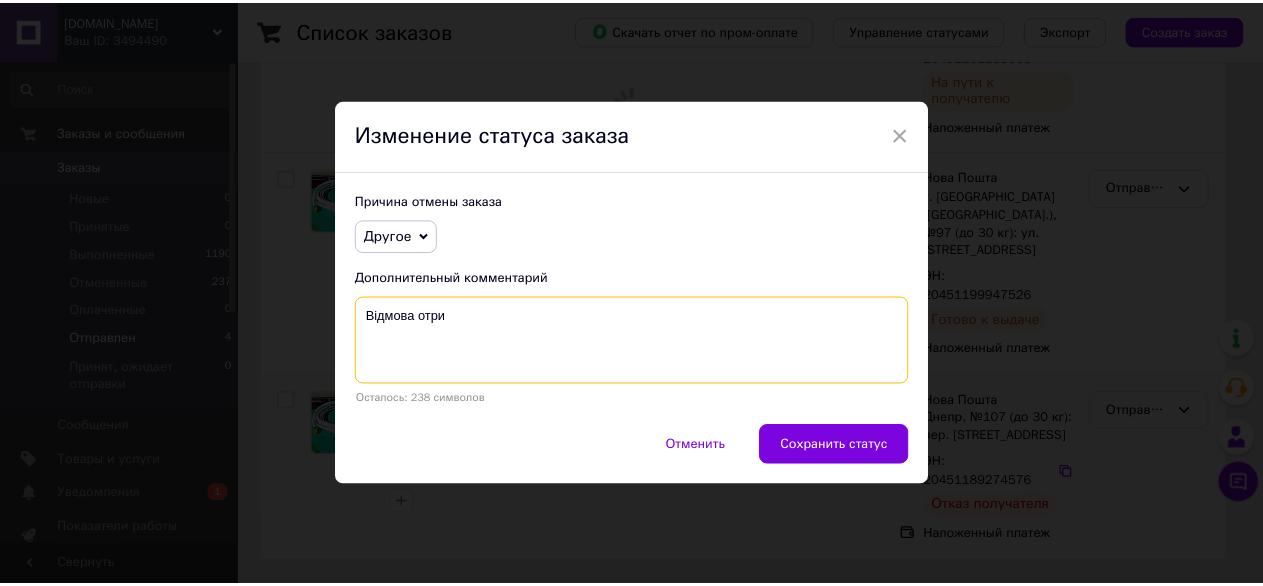 scroll, scrollTop: 0, scrollLeft: 0, axis: both 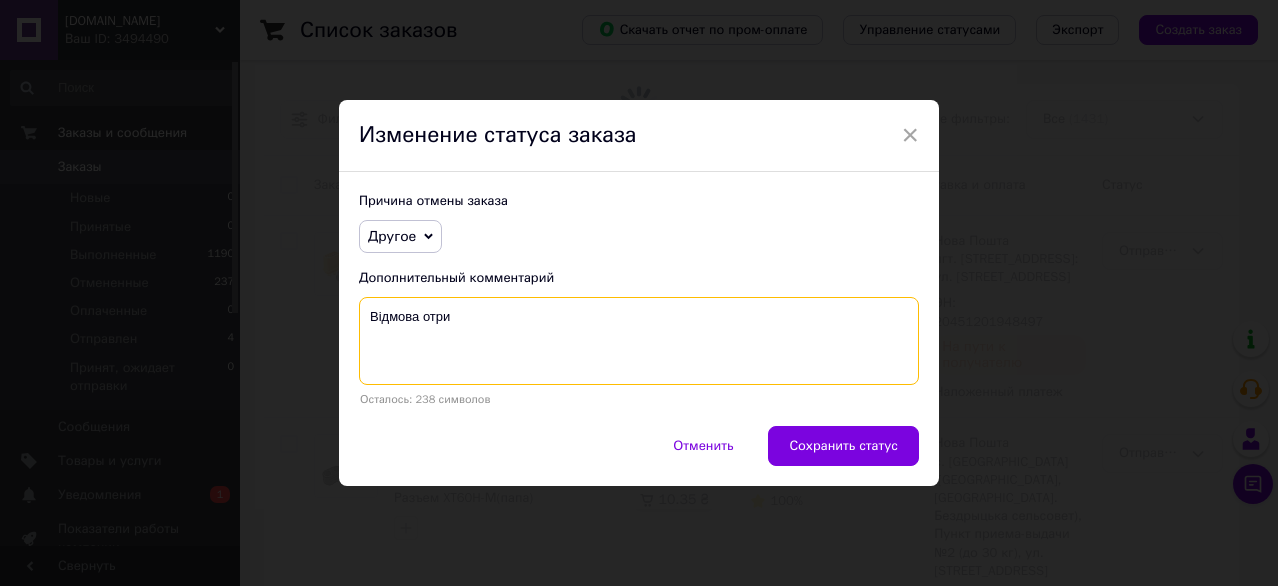 drag, startPoint x: 456, startPoint y: 321, endPoint x: 367, endPoint y: 315, distance: 89.20202 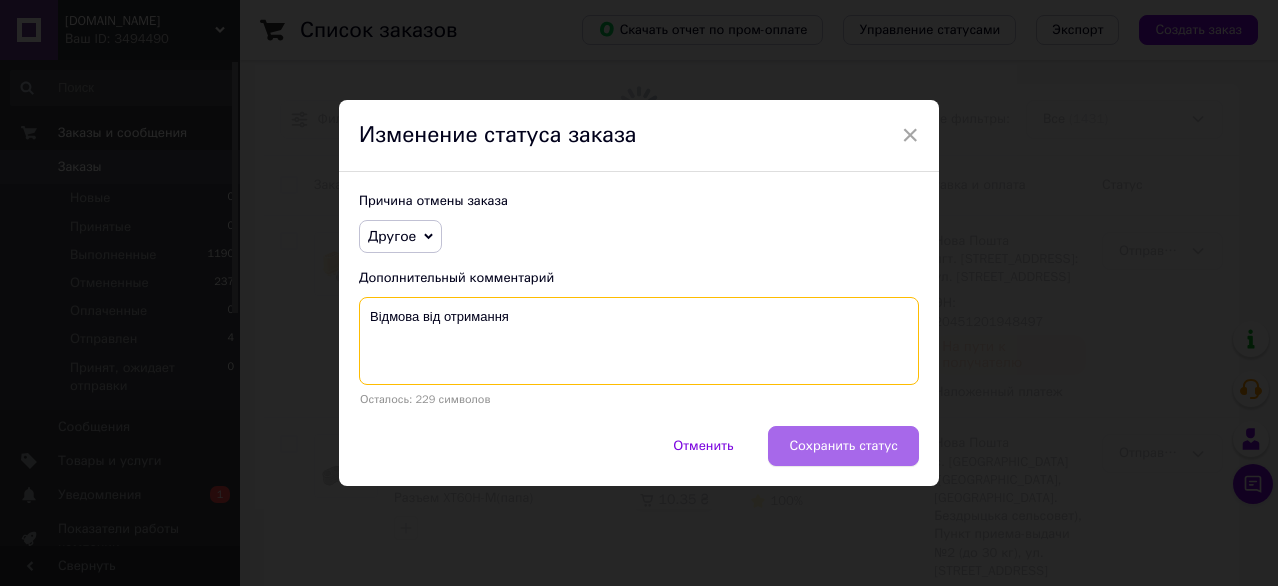 type on "Відмова від отримання" 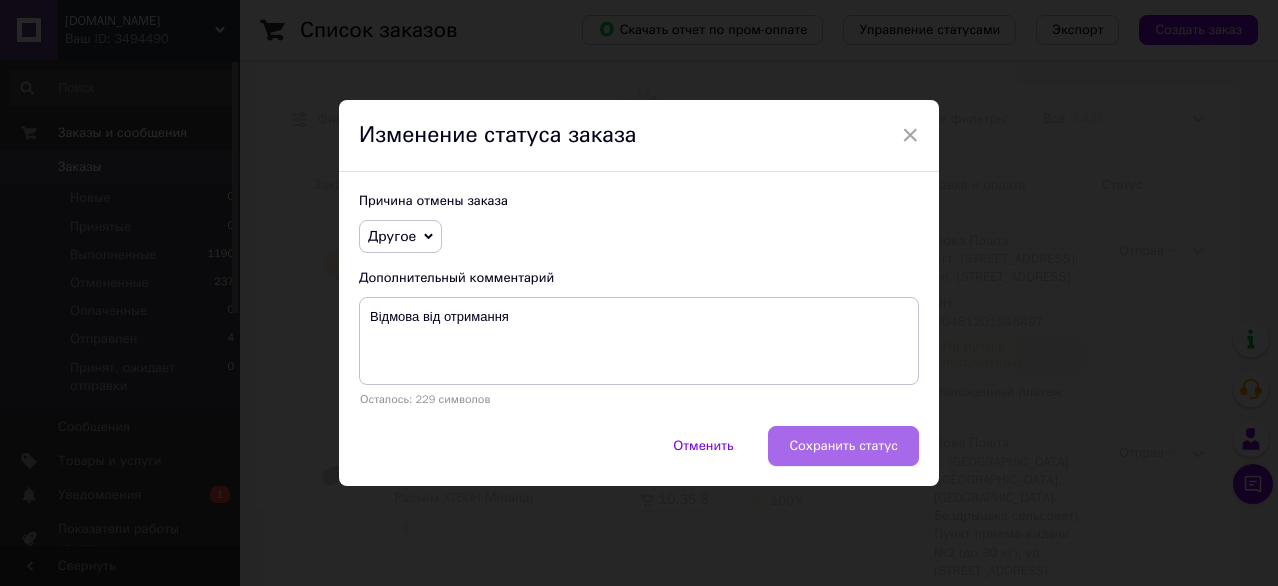 click on "Сохранить статус" at bounding box center [843, 446] 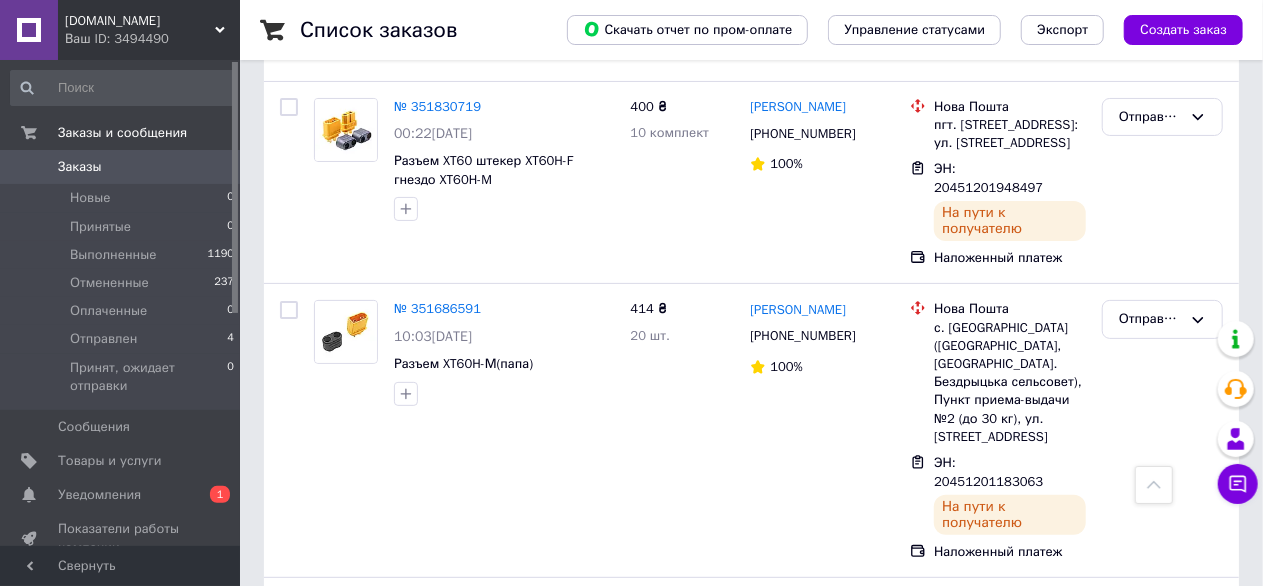 scroll, scrollTop: 0, scrollLeft: 0, axis: both 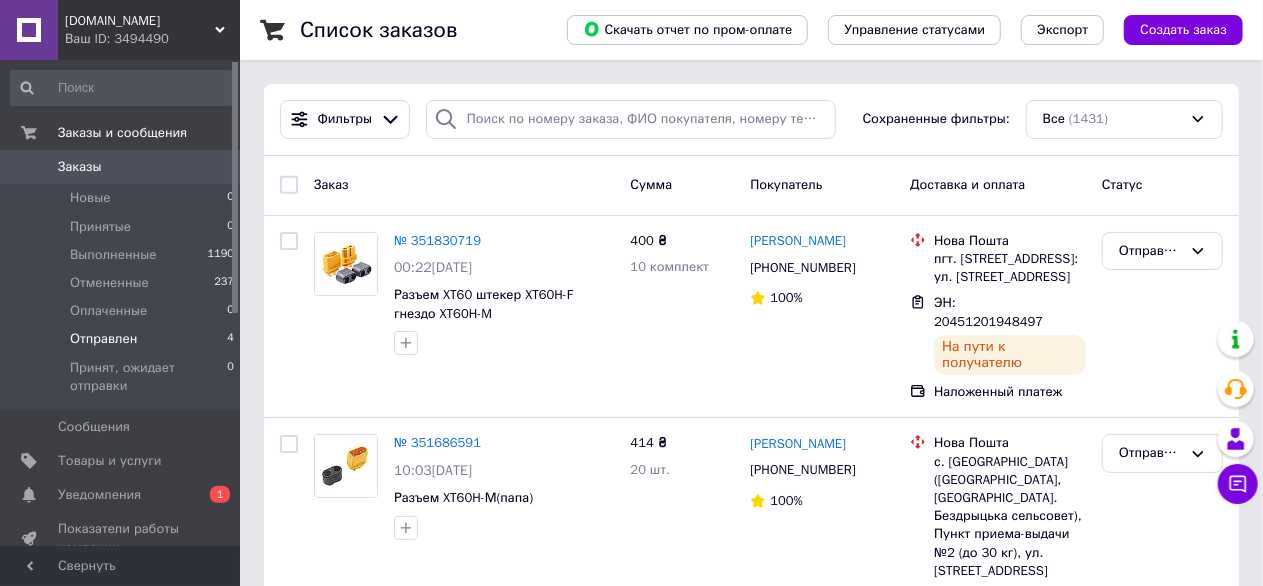 click on "Отправлен" at bounding box center (103, 339) 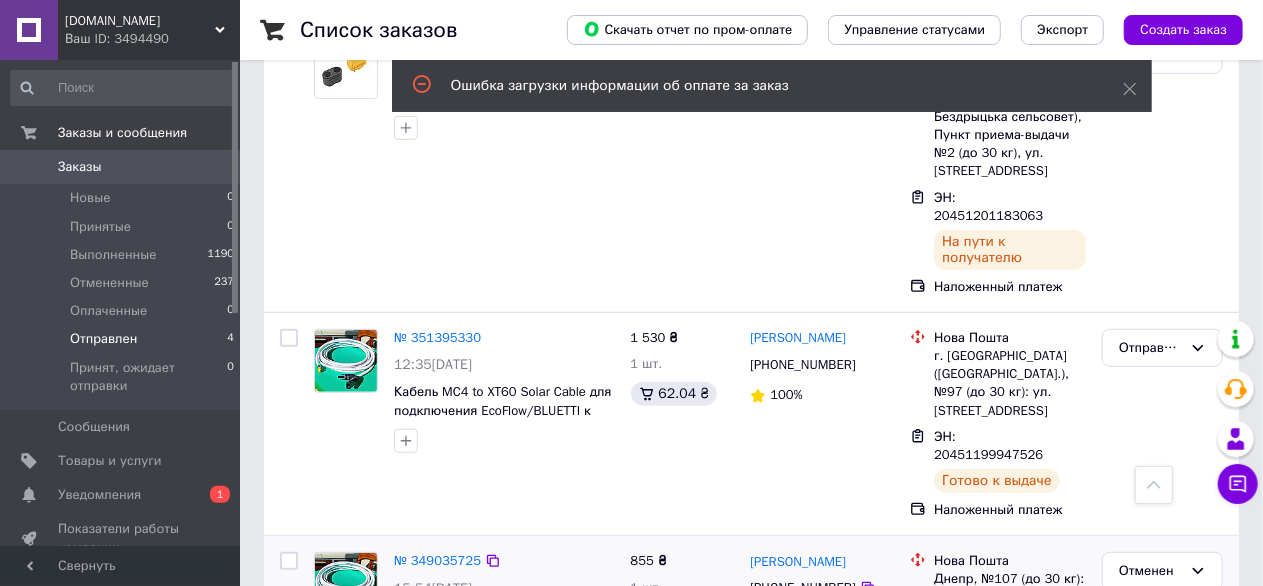 scroll, scrollTop: 572, scrollLeft: 0, axis: vertical 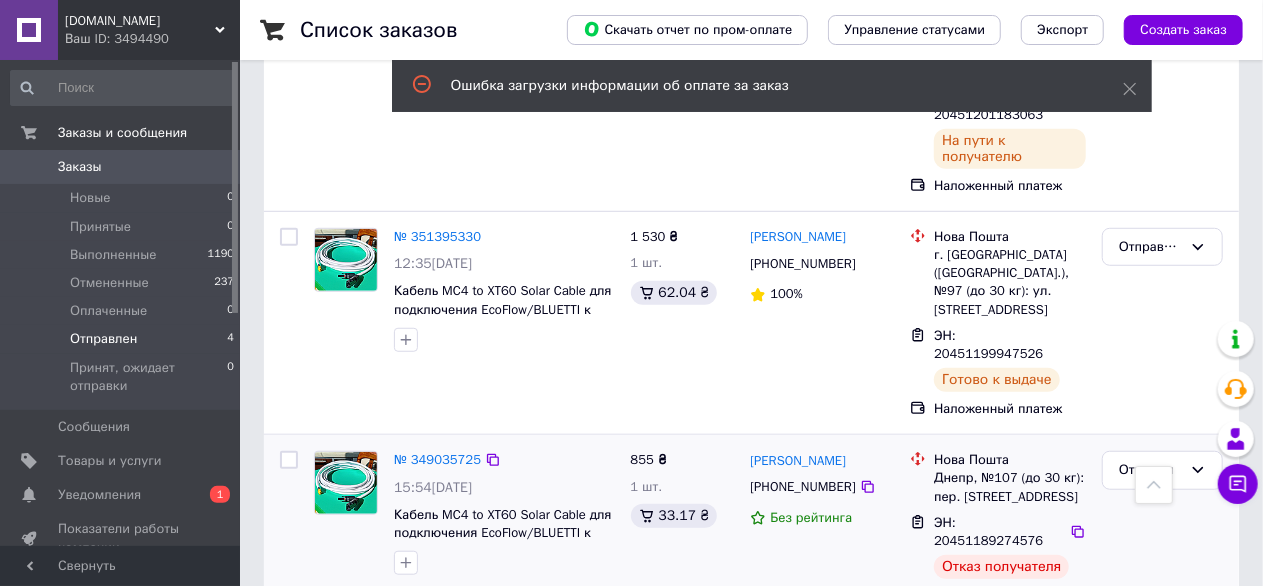 click on "Отправлен" at bounding box center [103, 339] 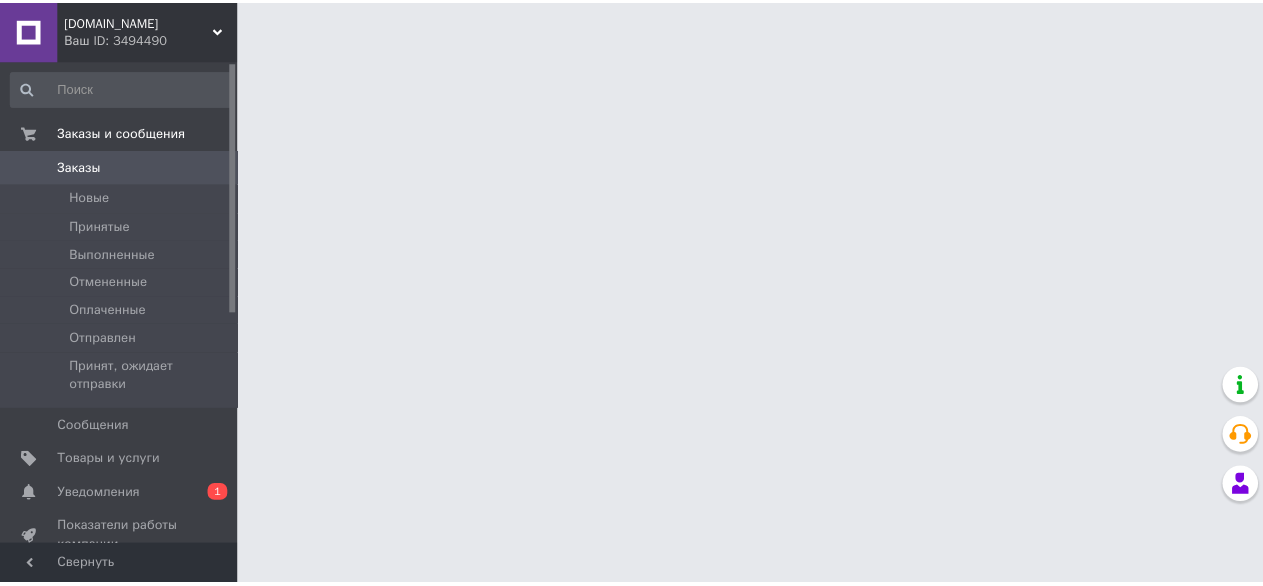 scroll, scrollTop: 0, scrollLeft: 0, axis: both 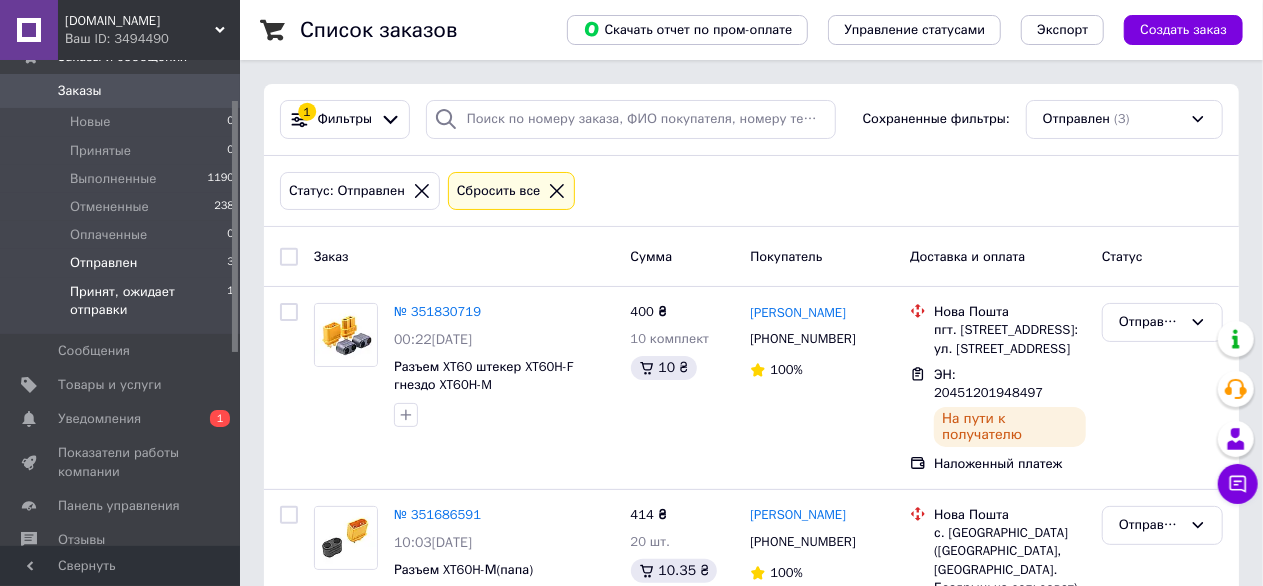 click on "Принят, ожидает отправки" at bounding box center [148, 301] 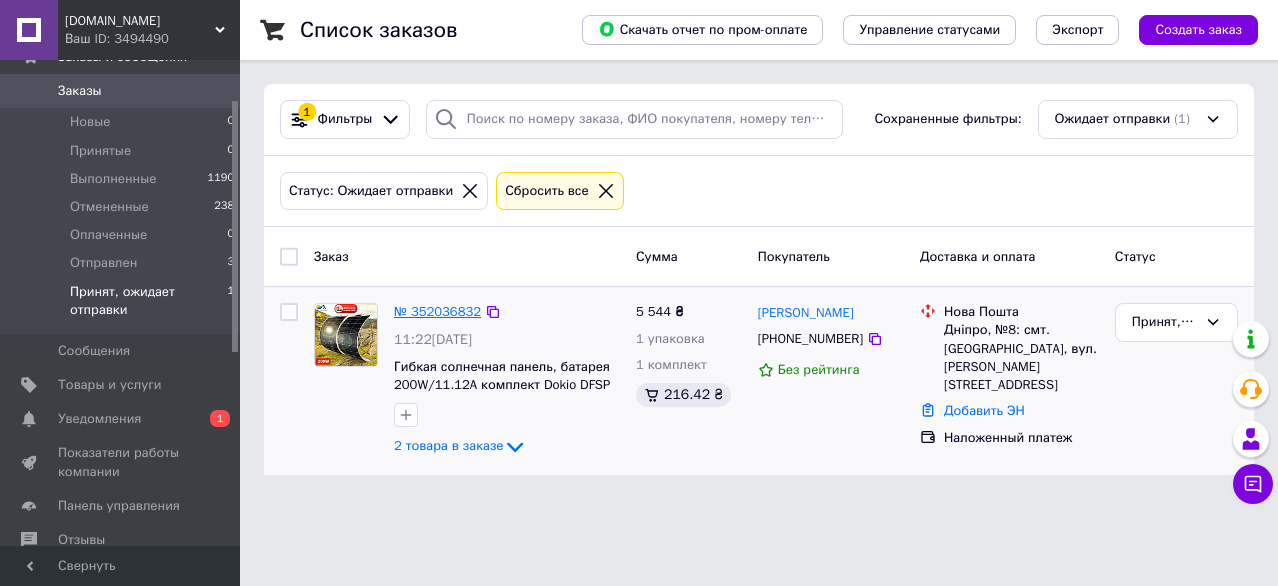 click on "№ 352036832" at bounding box center (437, 311) 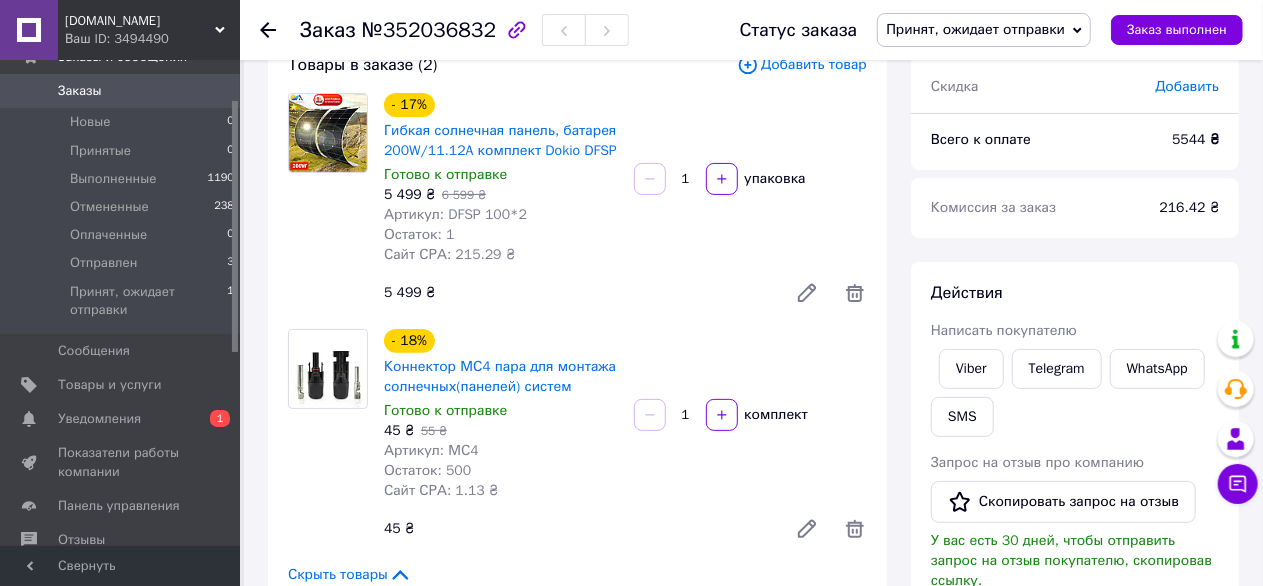 scroll, scrollTop: 164, scrollLeft: 0, axis: vertical 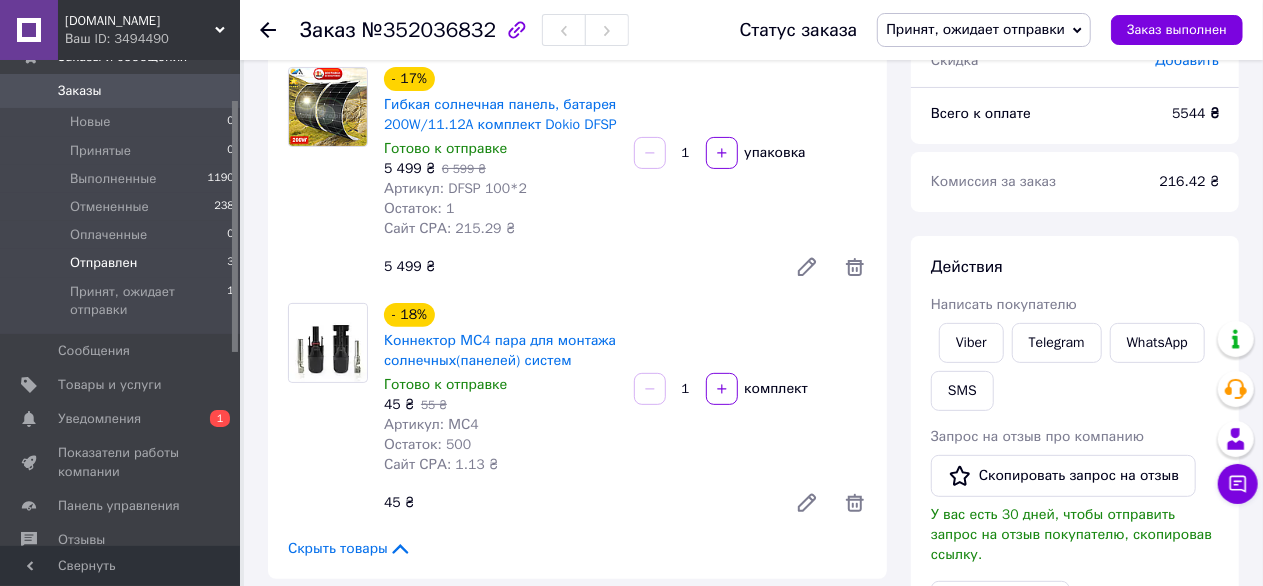 click on "Отправлен" at bounding box center [103, 263] 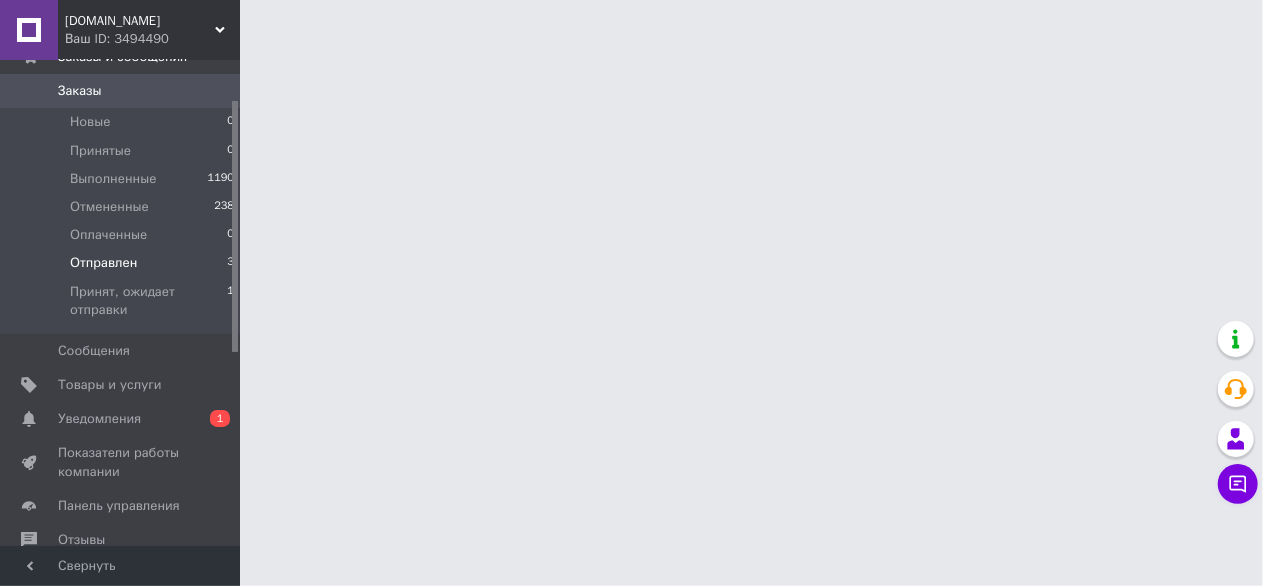 scroll, scrollTop: 0, scrollLeft: 0, axis: both 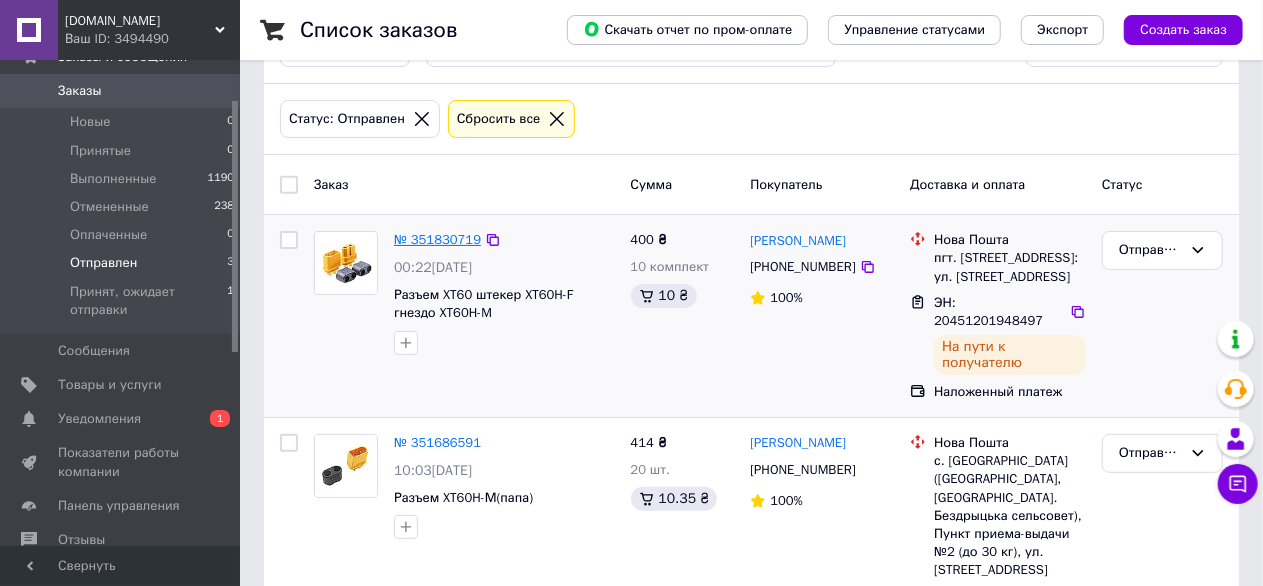 click on "№ 351830719" at bounding box center (437, 239) 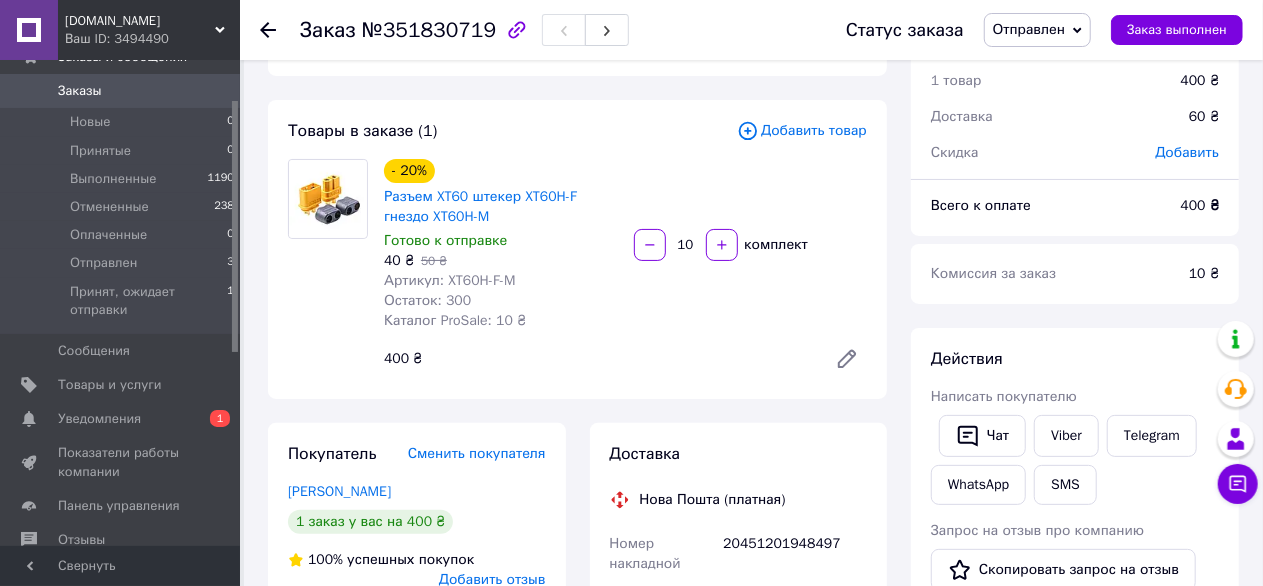 click 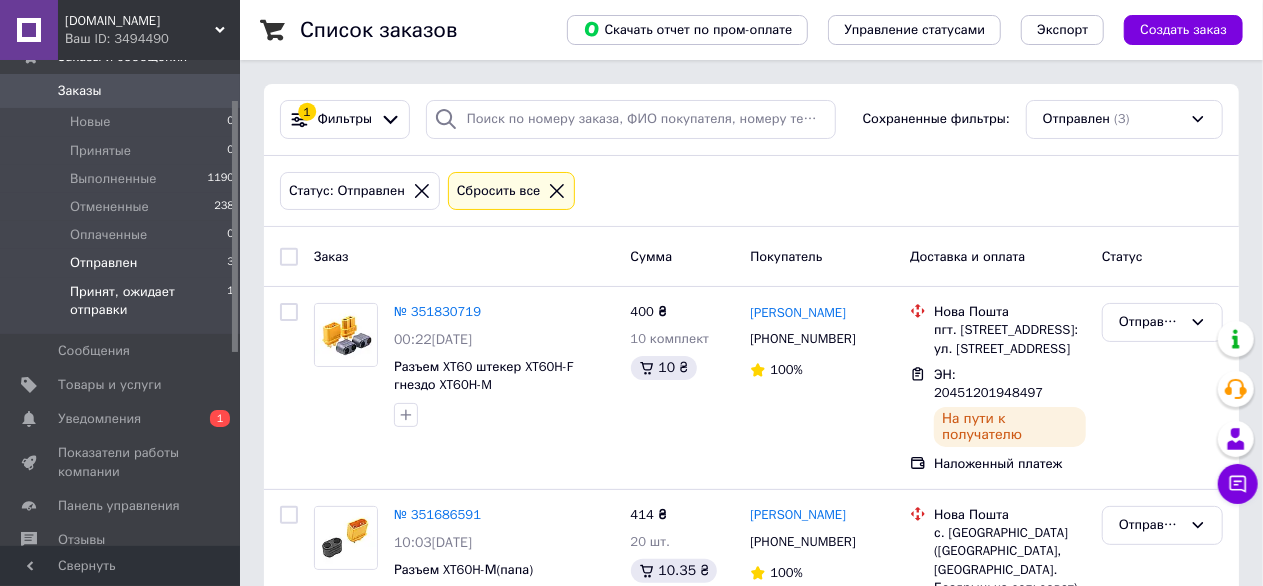 click on "Принят, ожидает отправки" at bounding box center [148, 301] 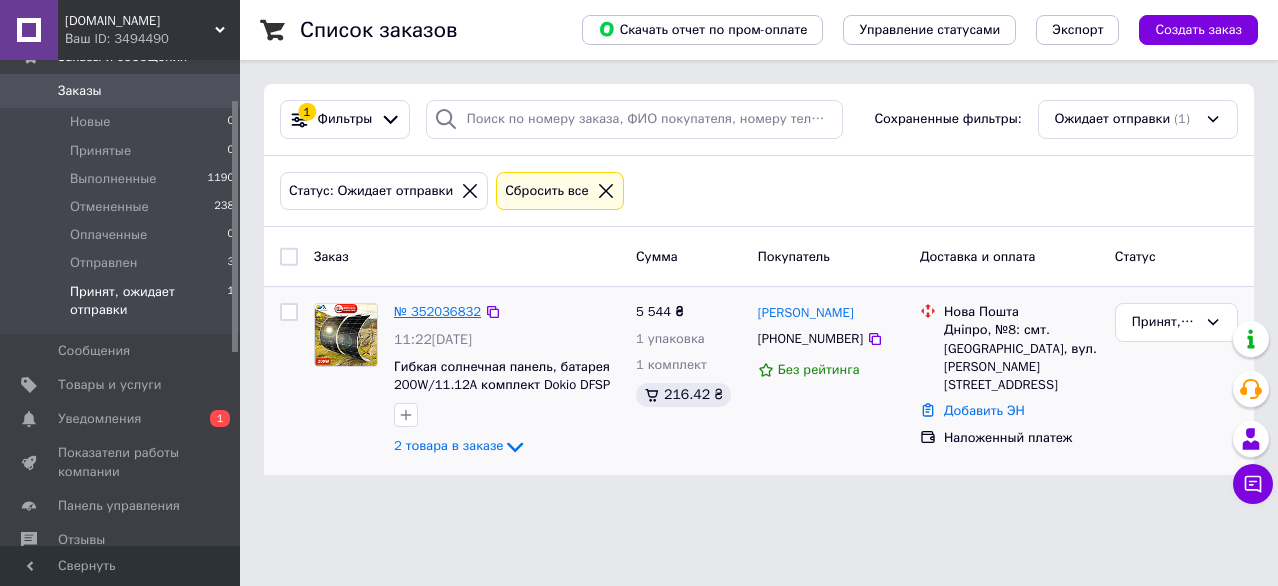click on "№ 352036832" at bounding box center [437, 311] 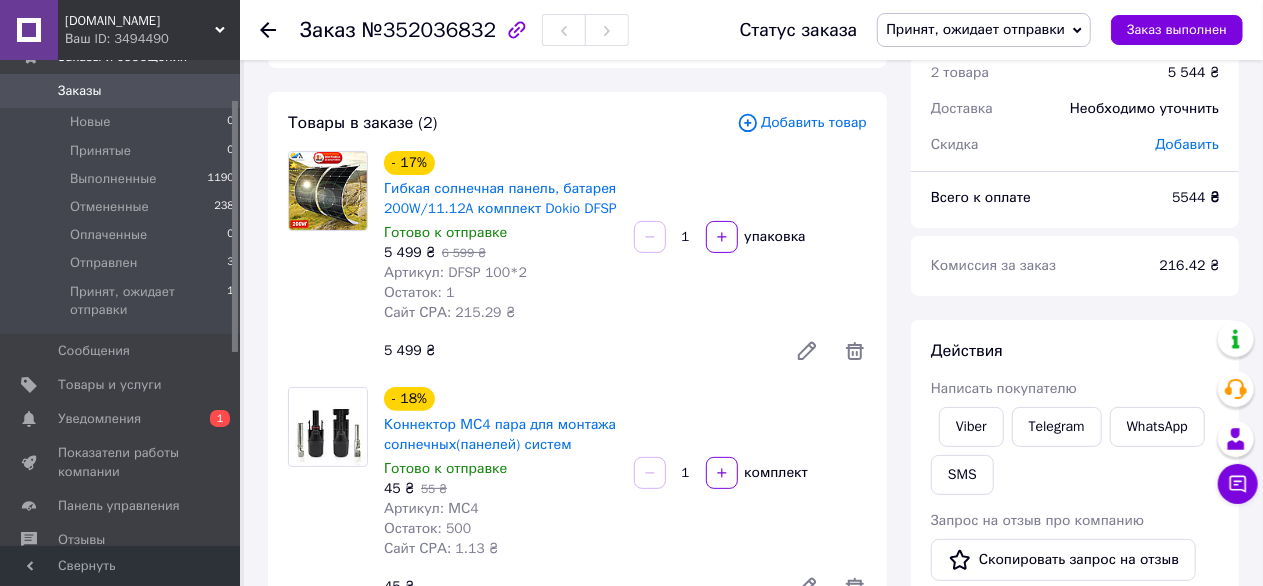 scroll, scrollTop: 79, scrollLeft: 0, axis: vertical 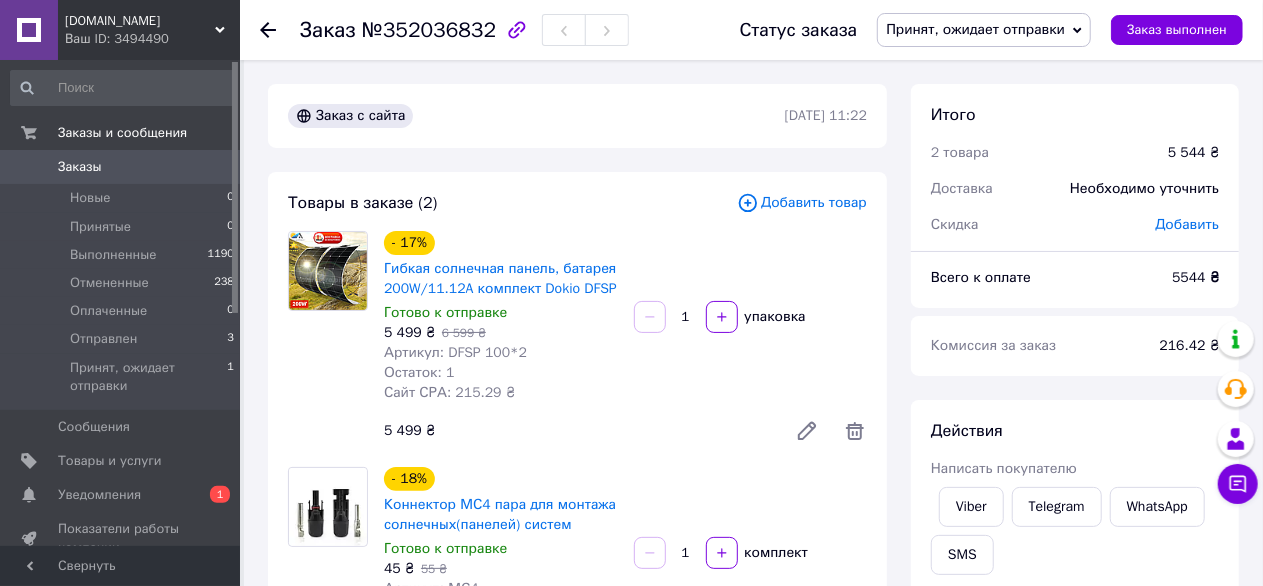 click 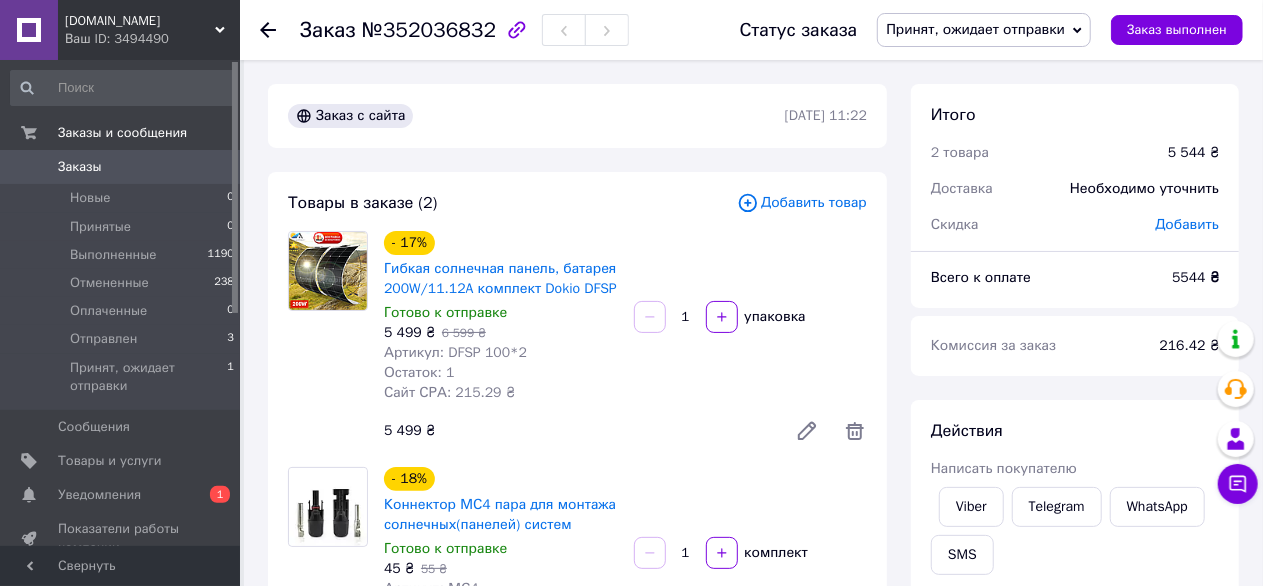 click on "Заказ с сайта [DATE] 11:22 Товары в заказе (2) Добавить товар - 17% Гибкая солнечная панель, батарея 200W/11.12A комплект Dokio DFSP Готово к отправке 5 499 ₴   6 599 ₴ Артикул: DFSP 100*2 Остаток: 1 Сайт СРА: 215.29 ₴  1   упаковка 5 499 ₴ - 18% Коннектор МС4 пара для монтажа солнечных(панелей) систем Готово к отправке 45 ₴   55 ₴ Артикул: МС4 Остаток: 500 Сайт СРА: 1.13 ₴  1   комплект 45 ₴ Скрыть товары Покупатель Сменить покупателя [PERSON_NAME] 1 заказ у вас на 5 544 ₴ Без рейтинга   Добавить отзыв Добавить [PHONE_NUMBER] Оплата Наложенный платеж Доставка Редактировать Нова Пошта (платная) [PHONE_NUMBER] 5544" at bounding box center [577, 961] 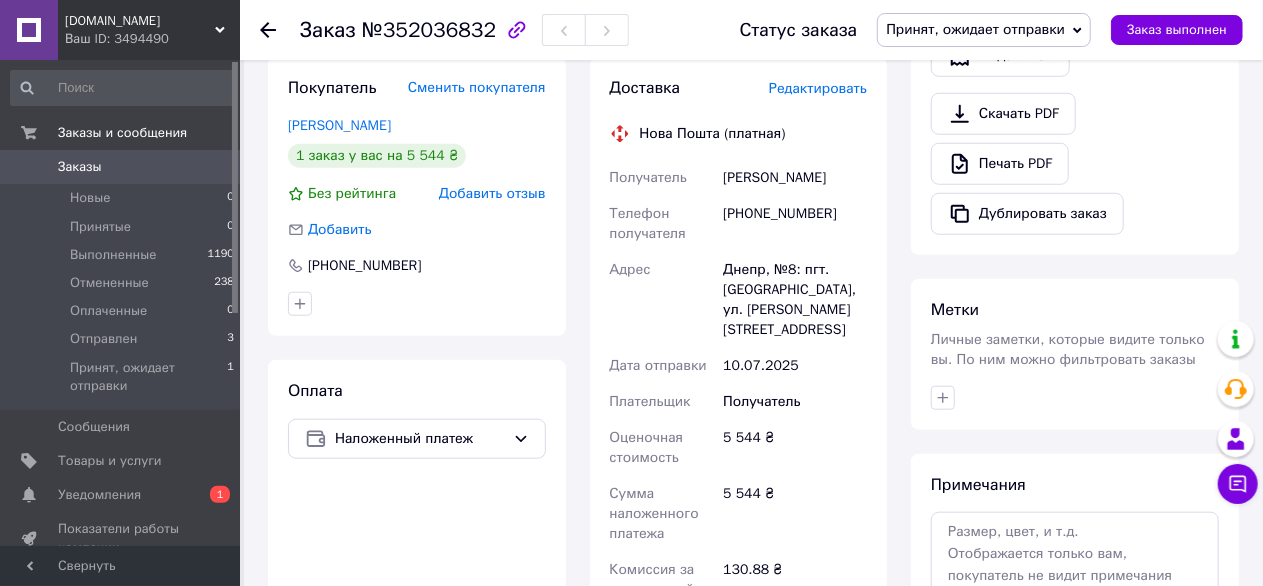 scroll, scrollTop: 711, scrollLeft: 0, axis: vertical 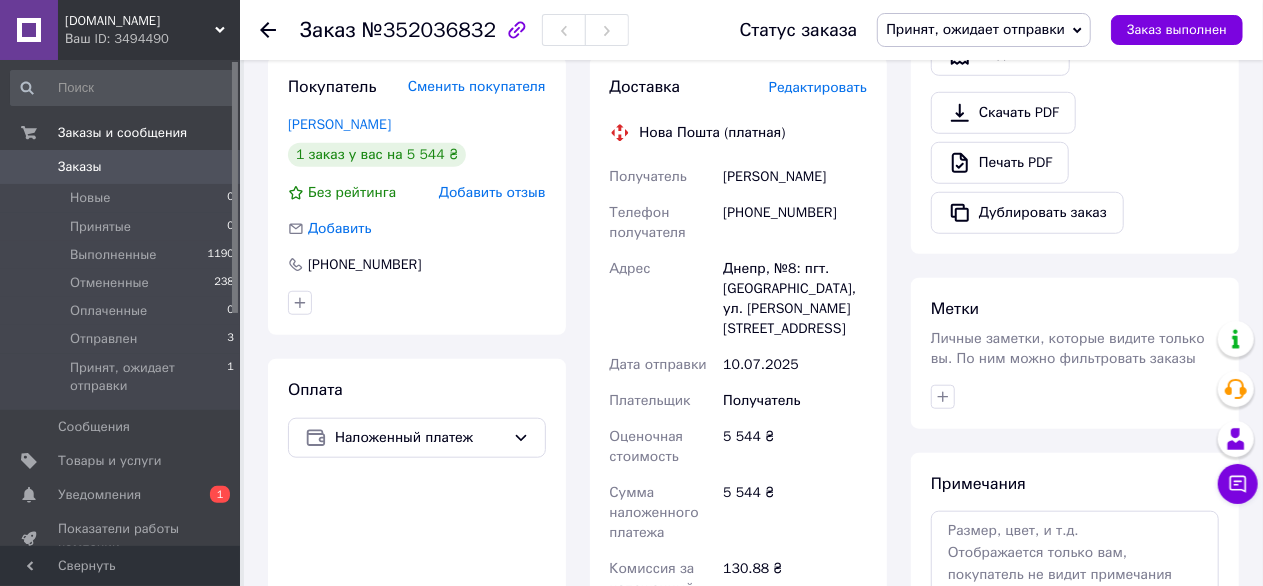click on "[PHONE_NUMBER]" at bounding box center [795, 223] 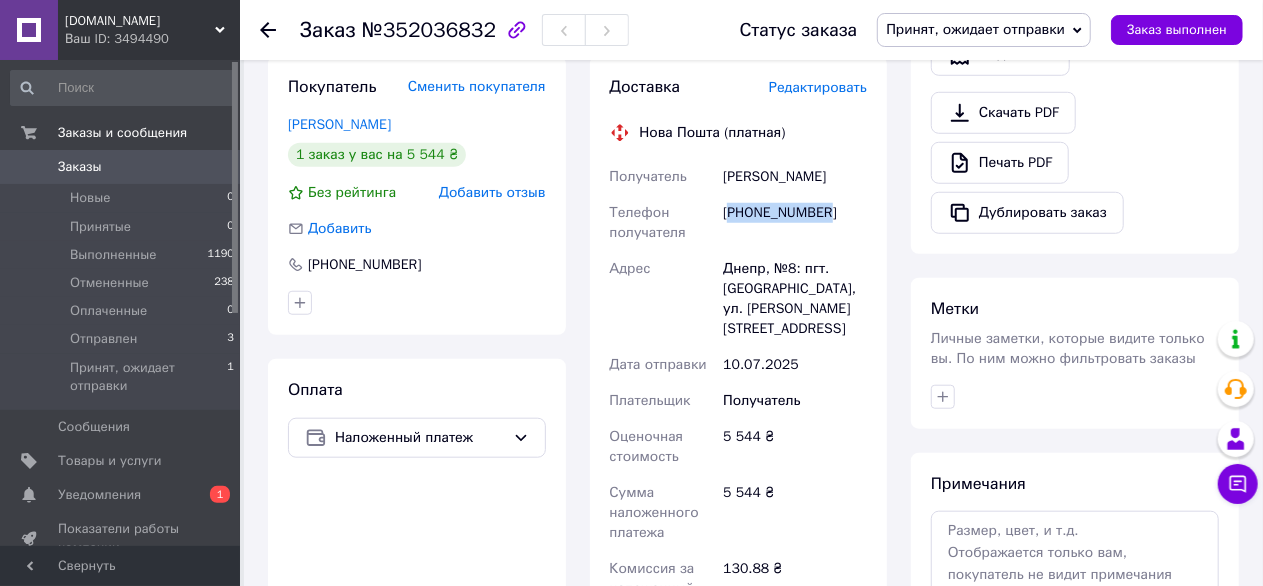 click on "[PHONE_NUMBER]" at bounding box center [795, 223] 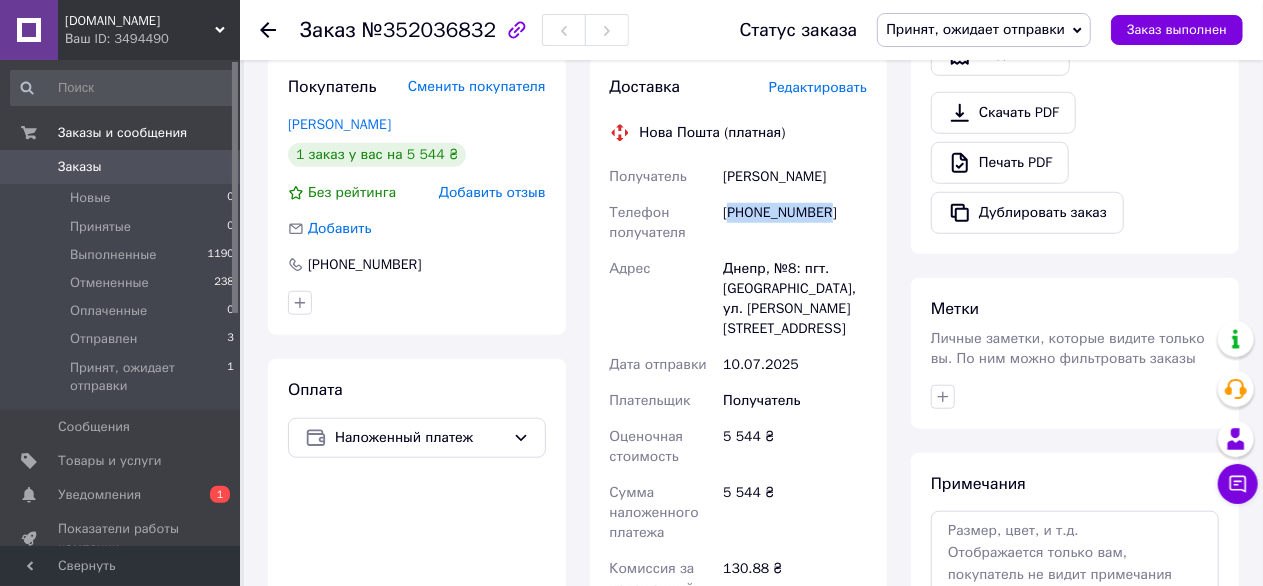 copy on "380676304185" 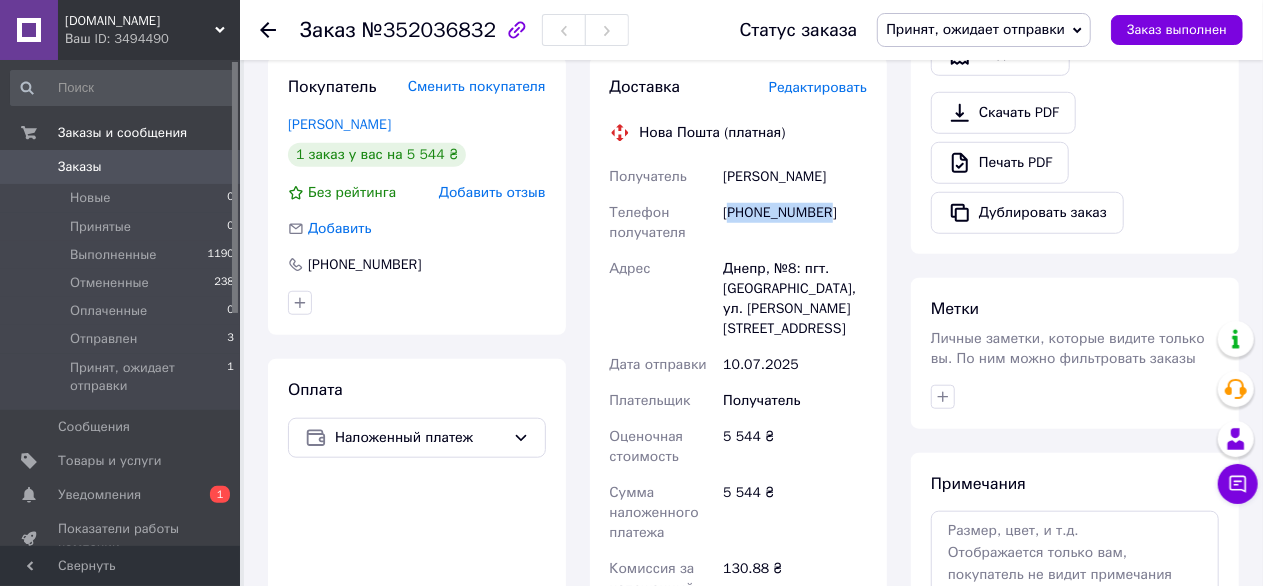 drag, startPoint x: 723, startPoint y: 181, endPoint x: 824, endPoint y: 185, distance: 101.07918 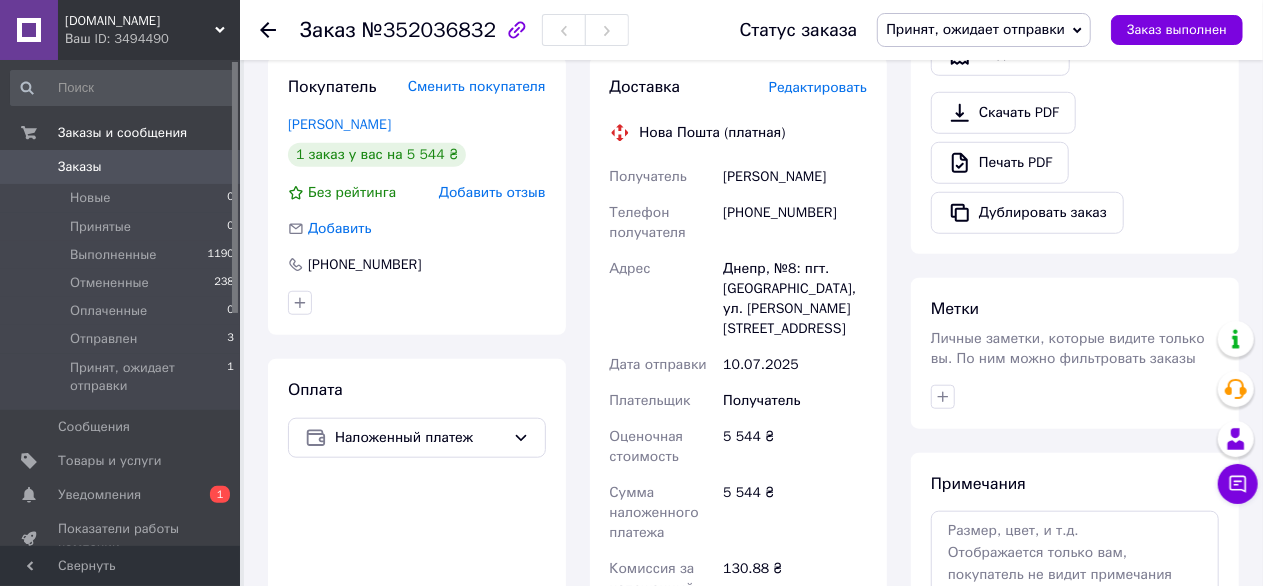 click on "Днепр, №8: пгт. [GEOGRAPHIC_DATA], ул. [PERSON_NAME][STREET_ADDRESS]" at bounding box center [795, 299] 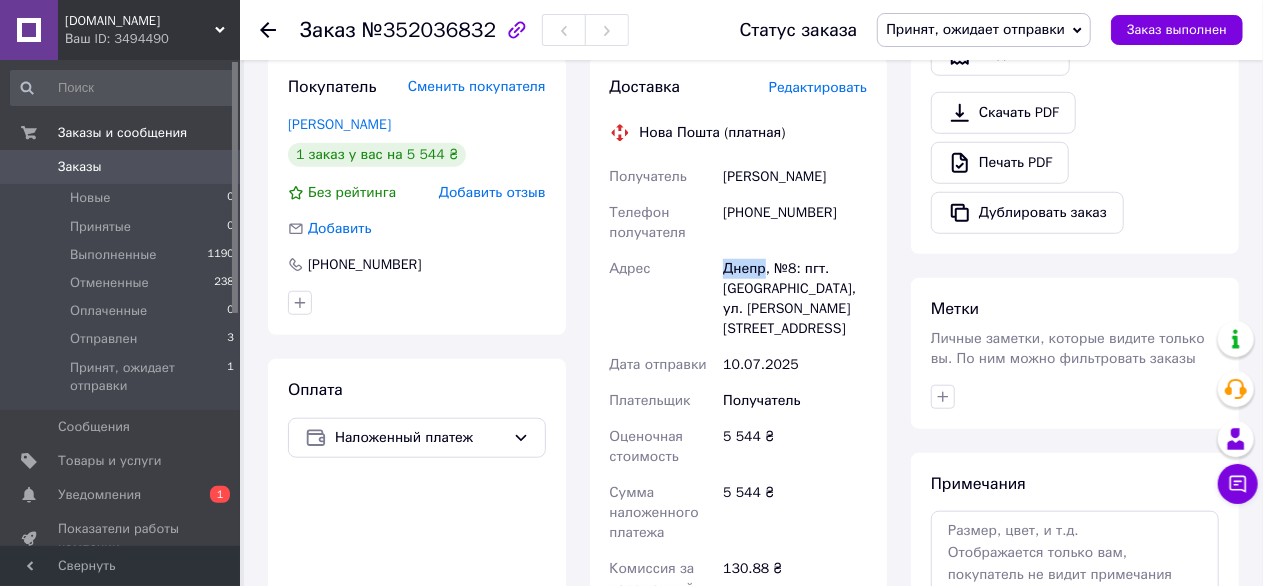 click on "Днепр, №8: пгт. [GEOGRAPHIC_DATA], ул. [PERSON_NAME][STREET_ADDRESS]" at bounding box center (795, 299) 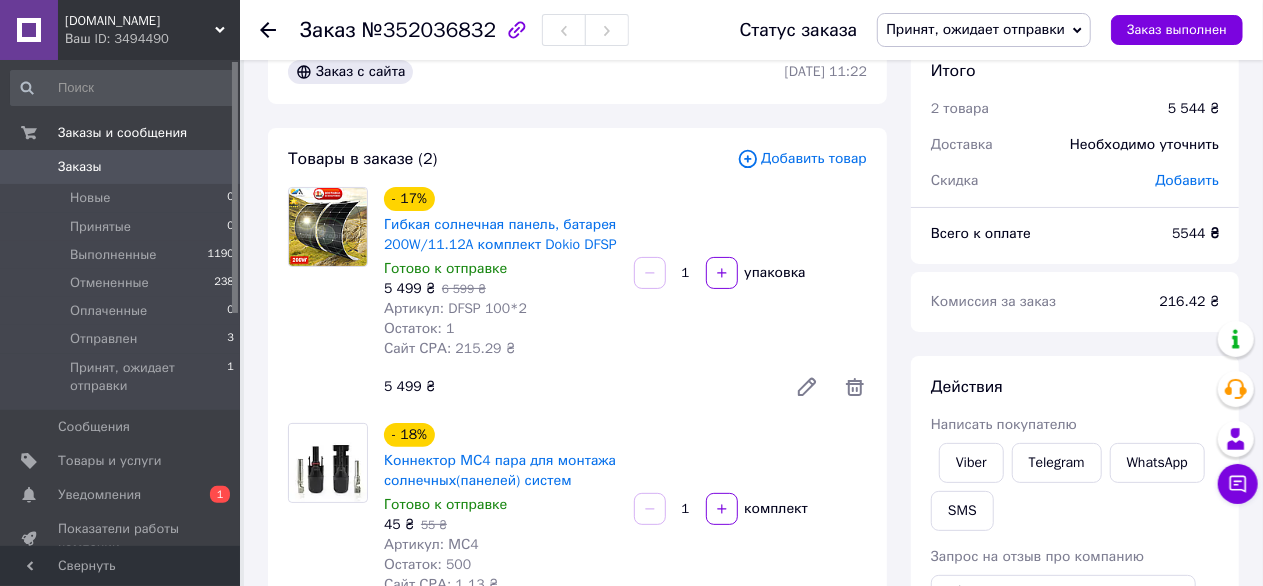 scroll, scrollTop: 0, scrollLeft: 0, axis: both 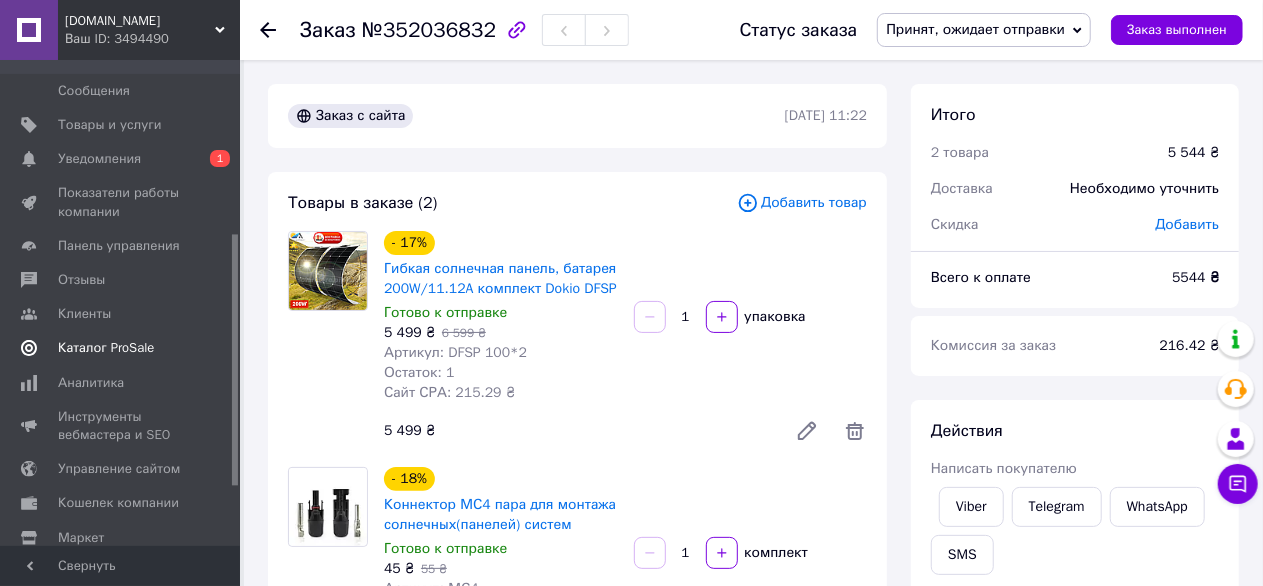 click on "Каталог ProSale" at bounding box center (106, 348) 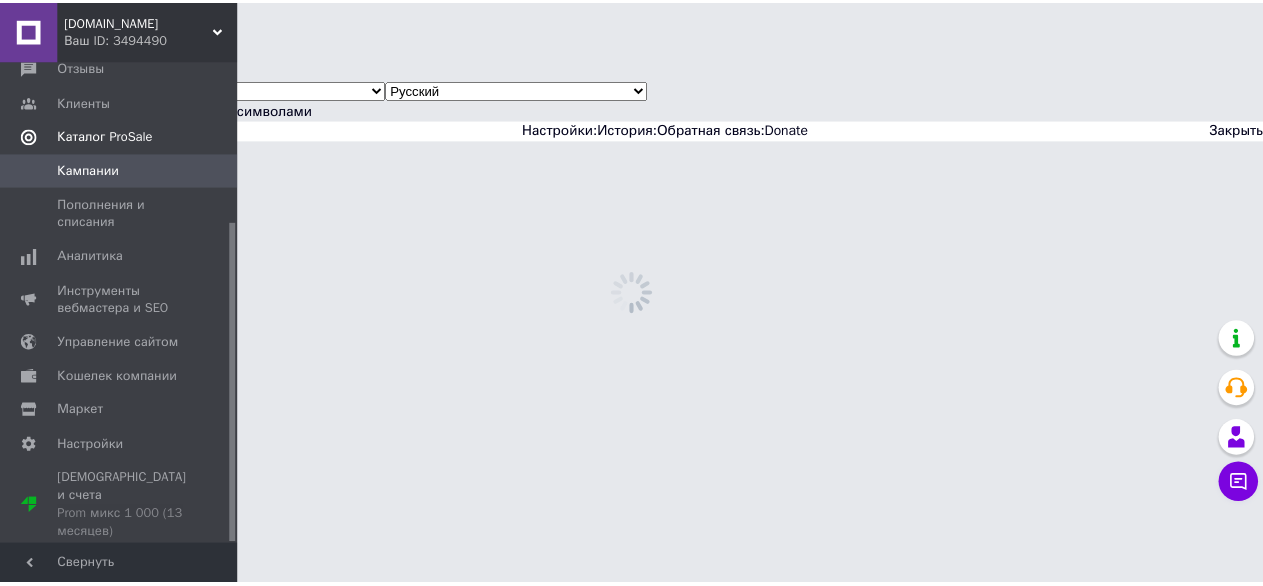 scroll, scrollTop: 242, scrollLeft: 0, axis: vertical 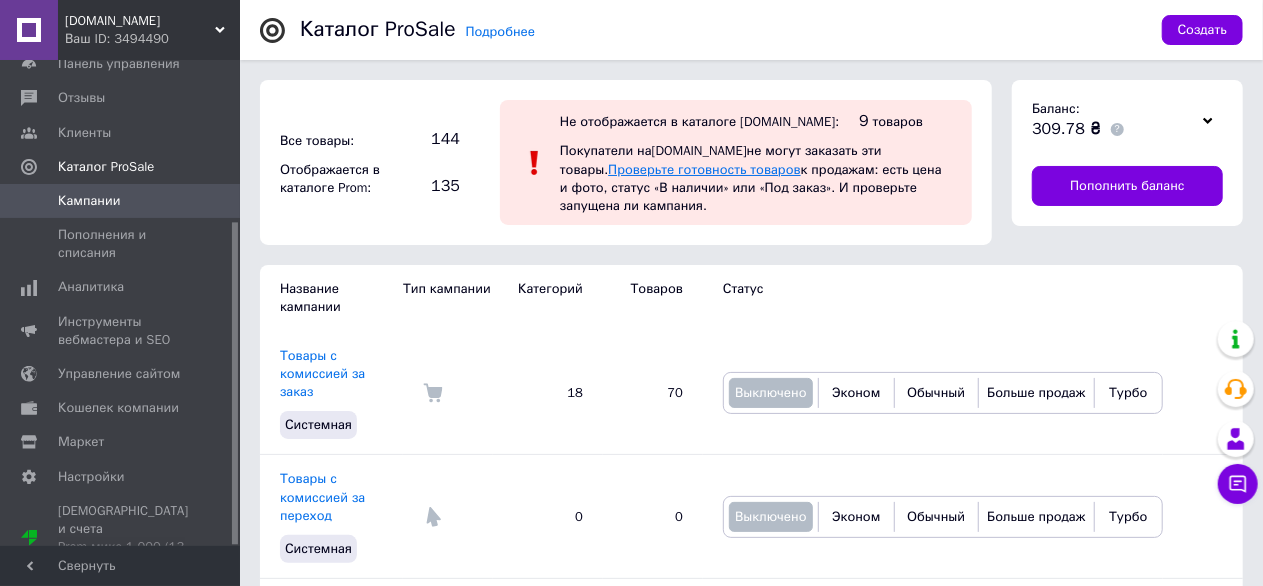 click on "Проверьте готовность товаров" at bounding box center (704, 169) 